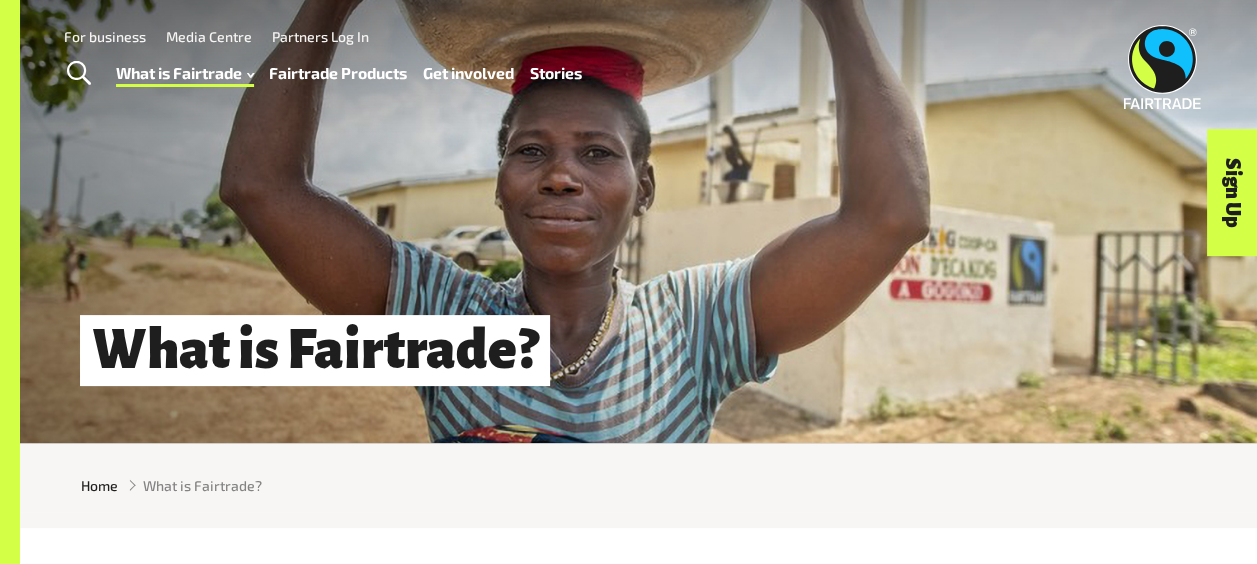 scroll, scrollTop: 0, scrollLeft: 0, axis: both 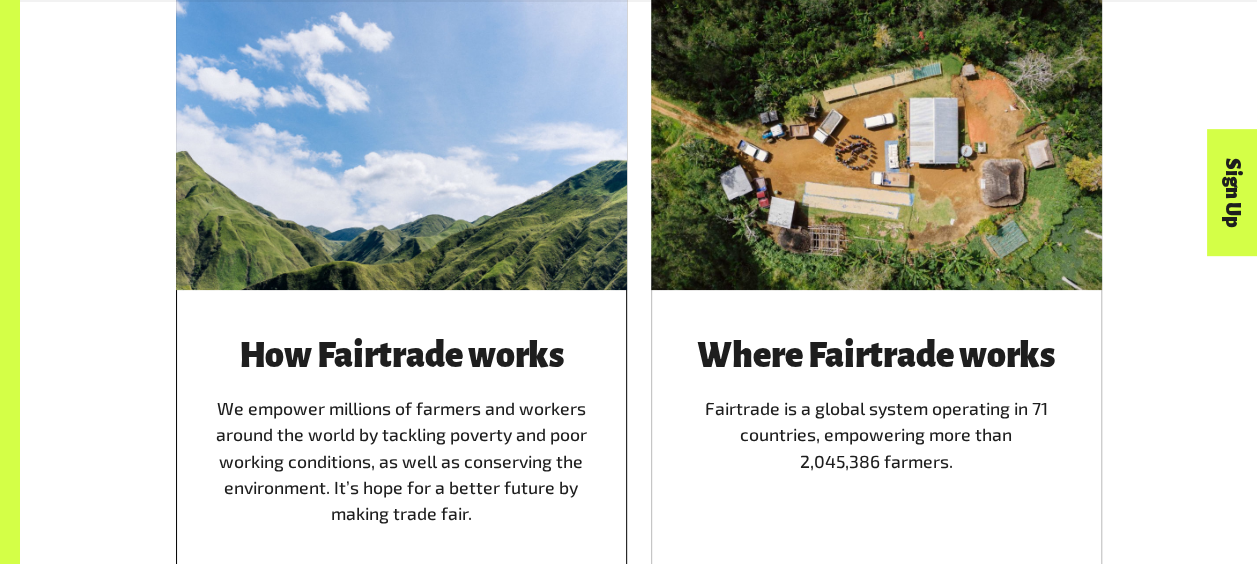 click on "How Fairtrade works
We empower millions of farmers and workers around the world by tackling poverty and poor working conditions, as well as conserving the environment. It’s hope for a better future by making trade fair." at bounding box center (401, 432) 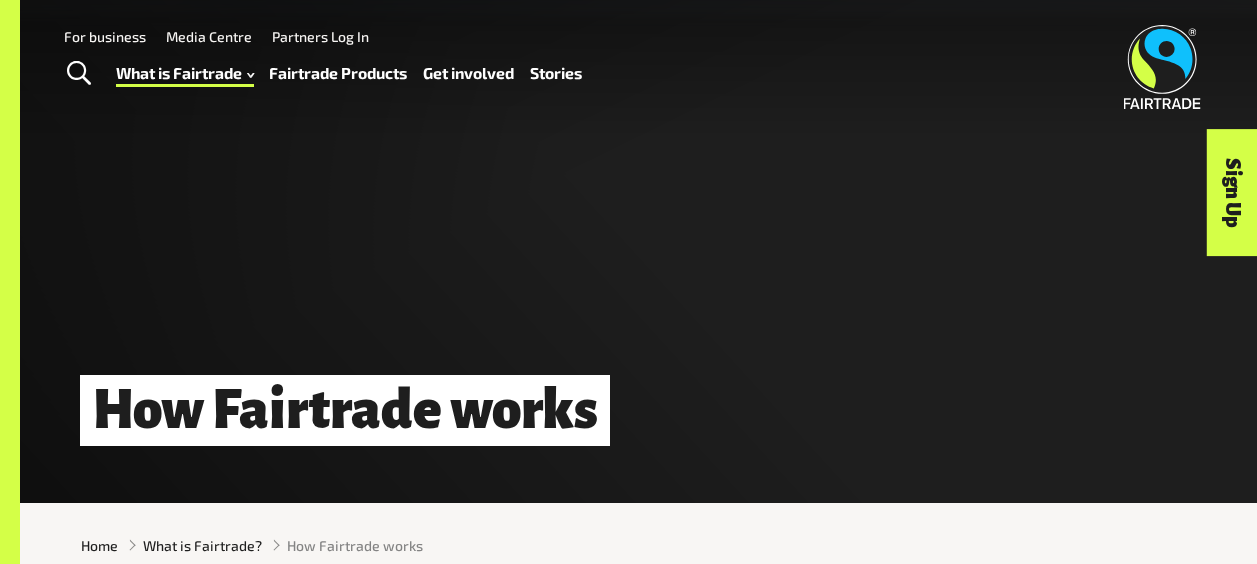 scroll, scrollTop: 400, scrollLeft: 0, axis: vertical 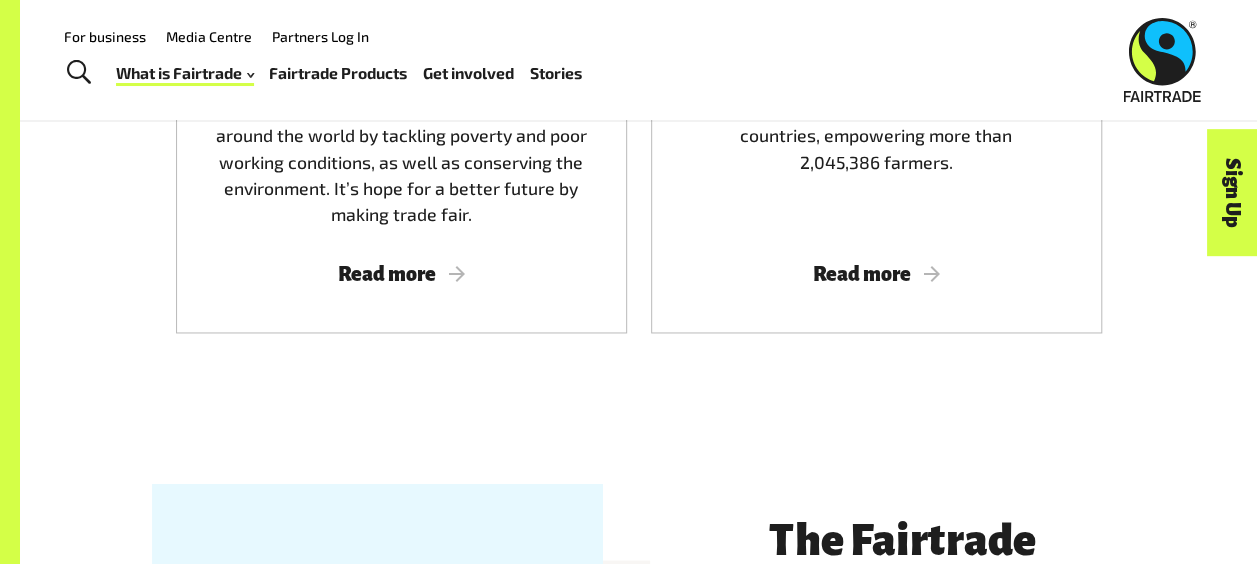 click on "Fairtrade Products" at bounding box center [338, 73] 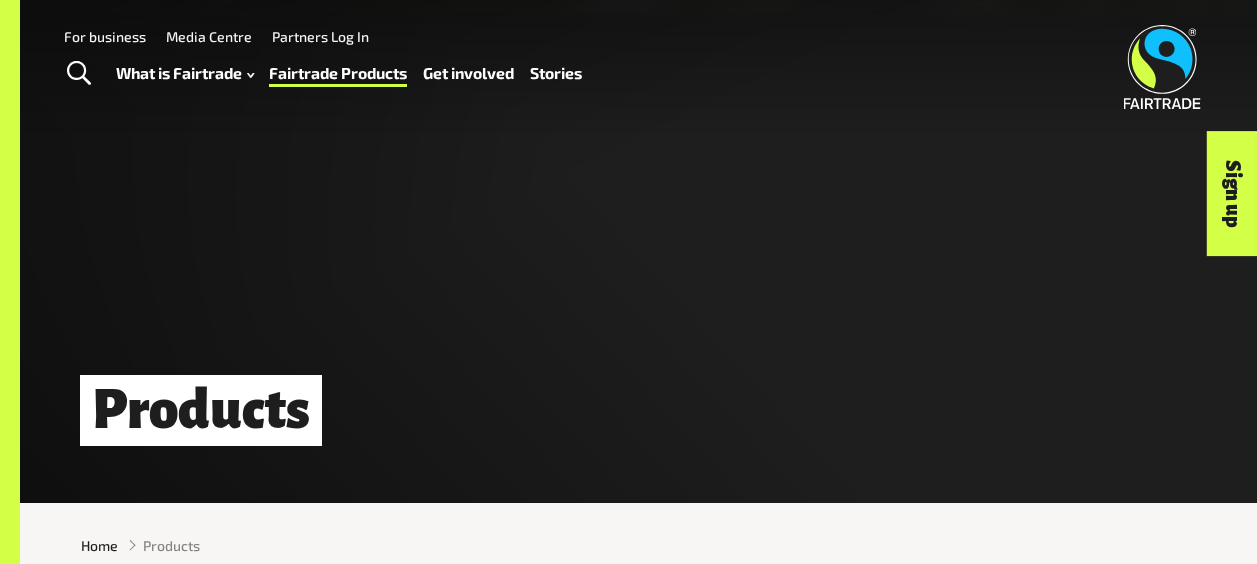 scroll, scrollTop: 0, scrollLeft: 0, axis: both 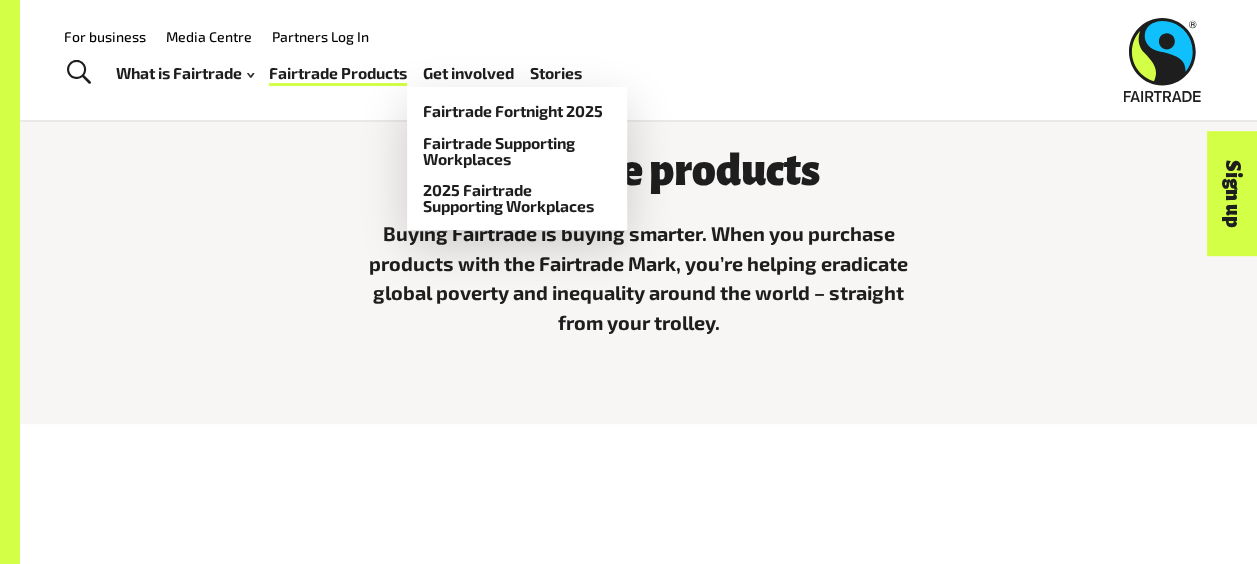 click on "Get involved" at bounding box center (468, 73) 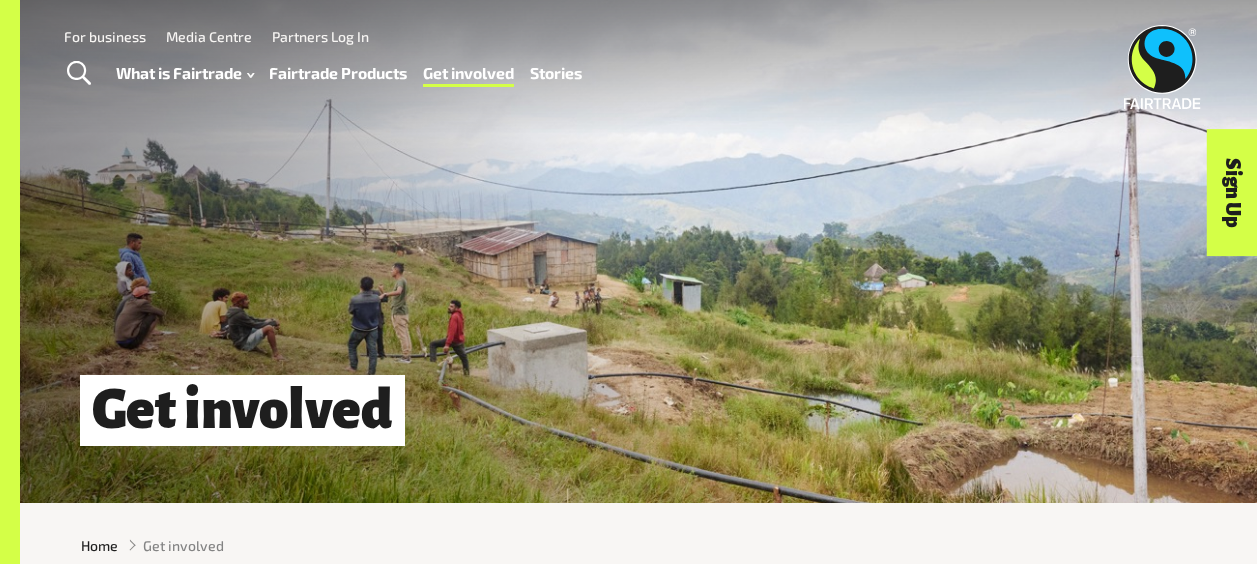 scroll, scrollTop: 0, scrollLeft: 0, axis: both 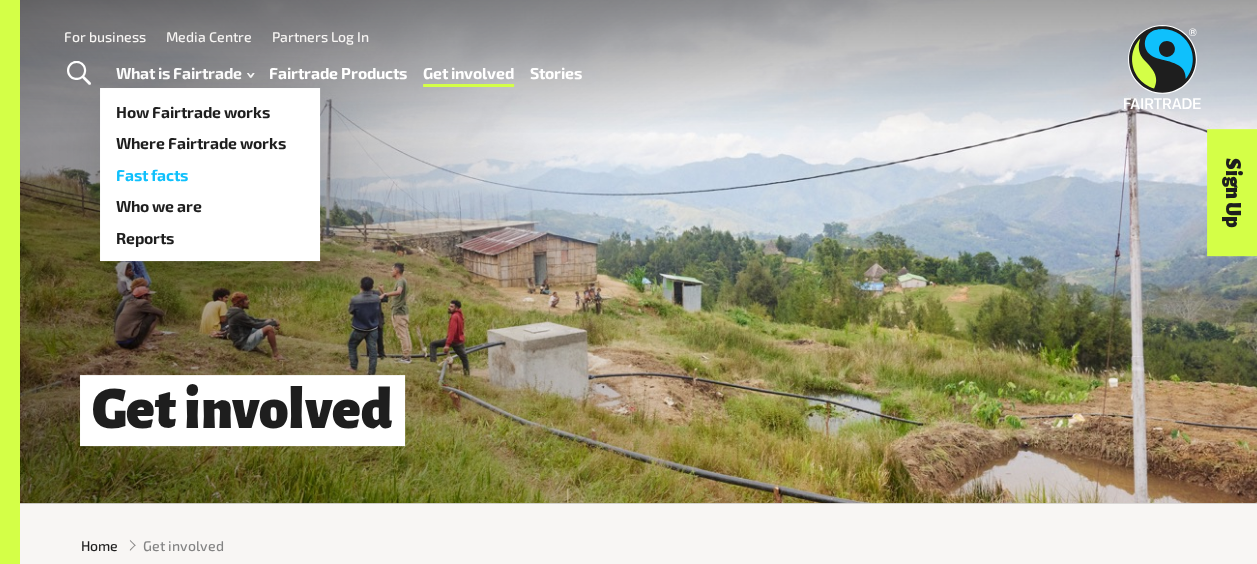 click on "Fast facts" at bounding box center [210, 175] 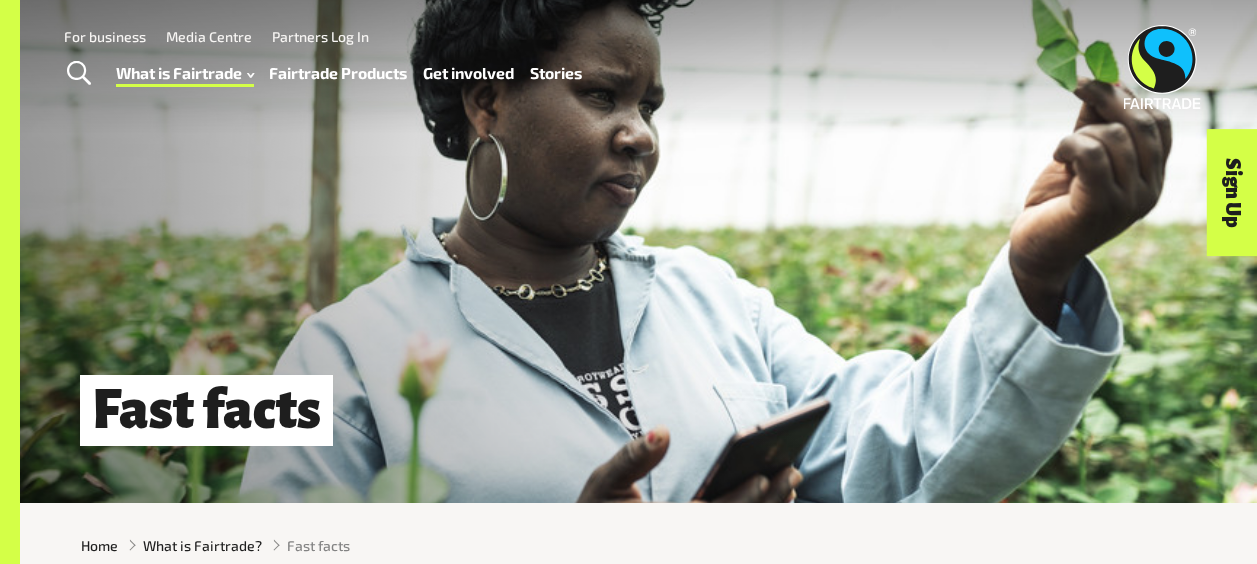 scroll, scrollTop: 0, scrollLeft: 0, axis: both 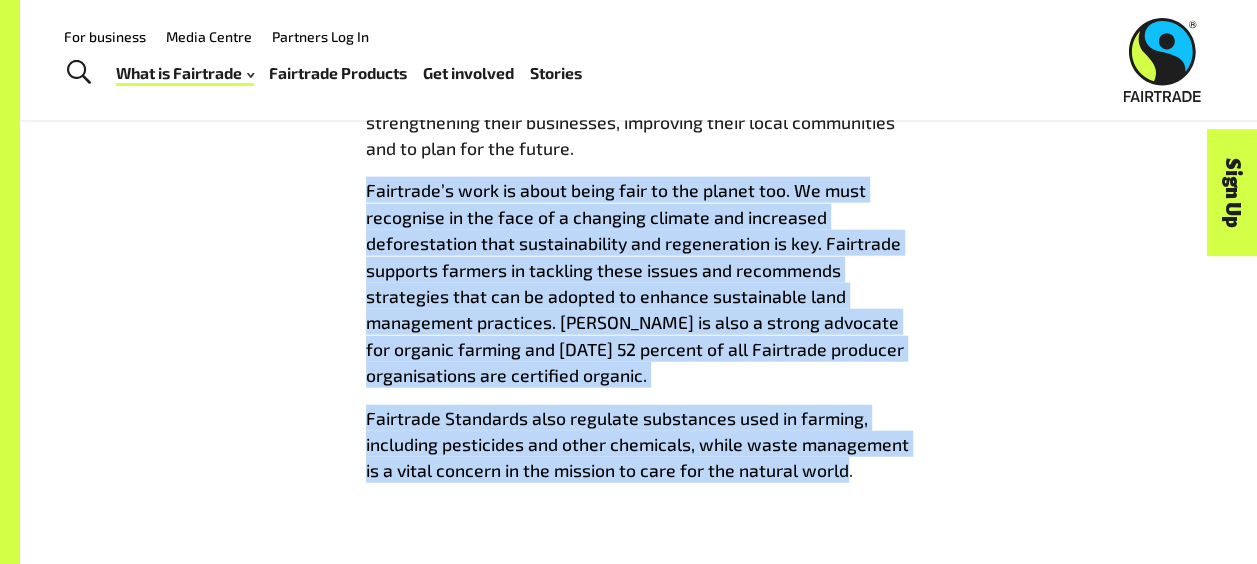 drag, startPoint x: 847, startPoint y: 481, endPoint x: 373, endPoint y: 174, distance: 564.73444 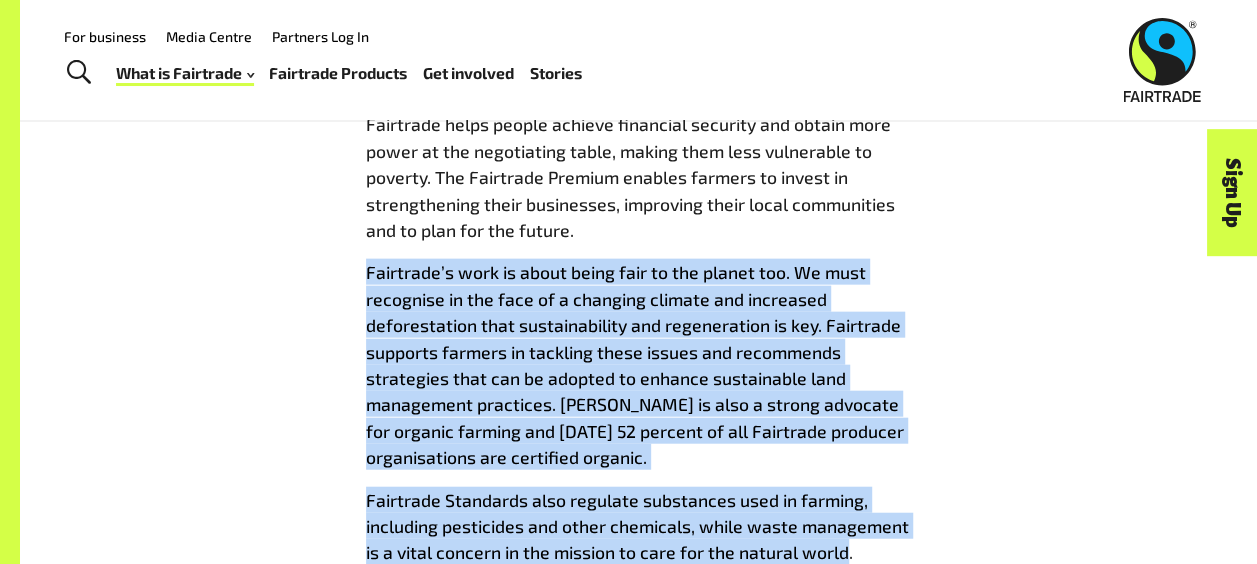 scroll, scrollTop: 2147, scrollLeft: 0, axis: vertical 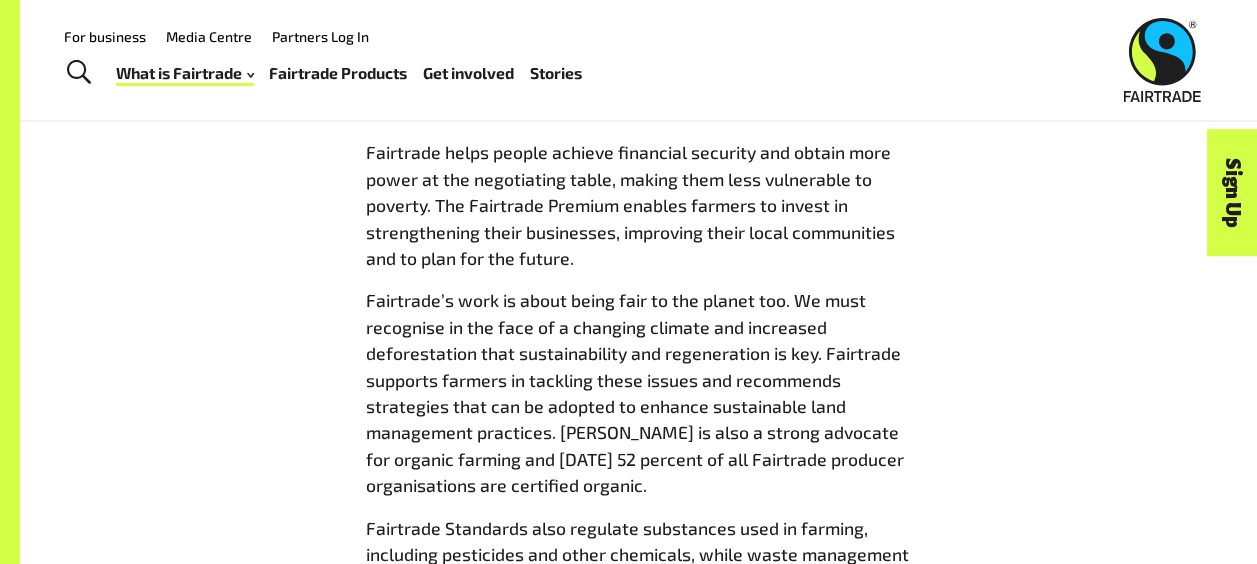 click on "Fairtrade helps people achieve financial security and obtain more power at the negotiating table, making them less vulnerable to poverty. The Fairtrade Premium enables farmers to invest in strengthening their businesses, improving their local communities and to plan for the future." at bounding box center (630, 205) 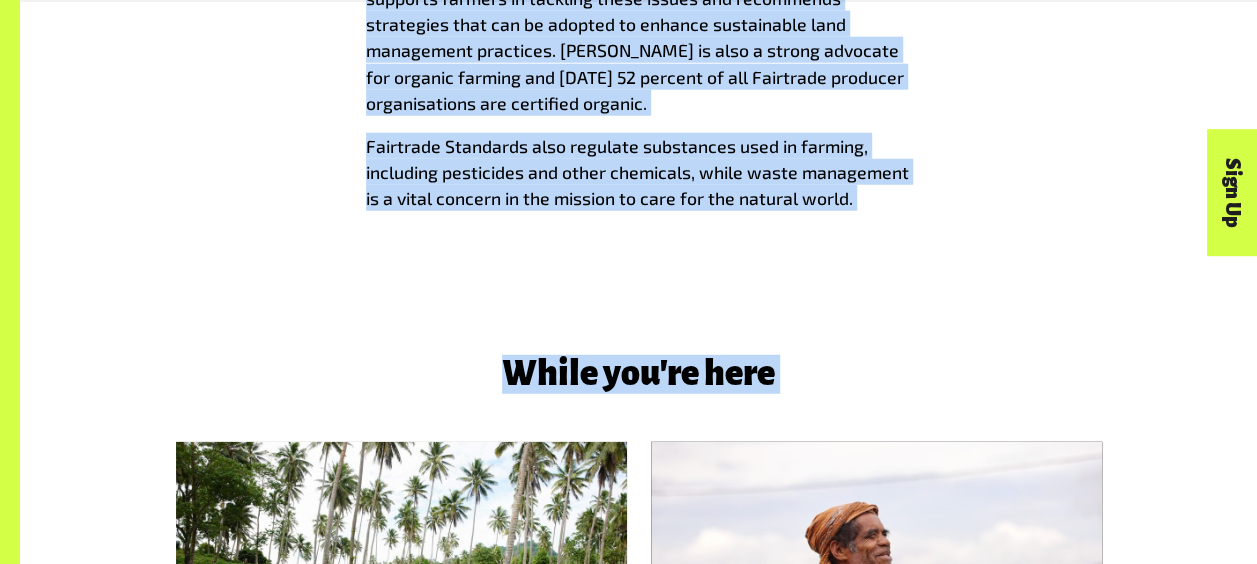 scroll, scrollTop: 2566, scrollLeft: 0, axis: vertical 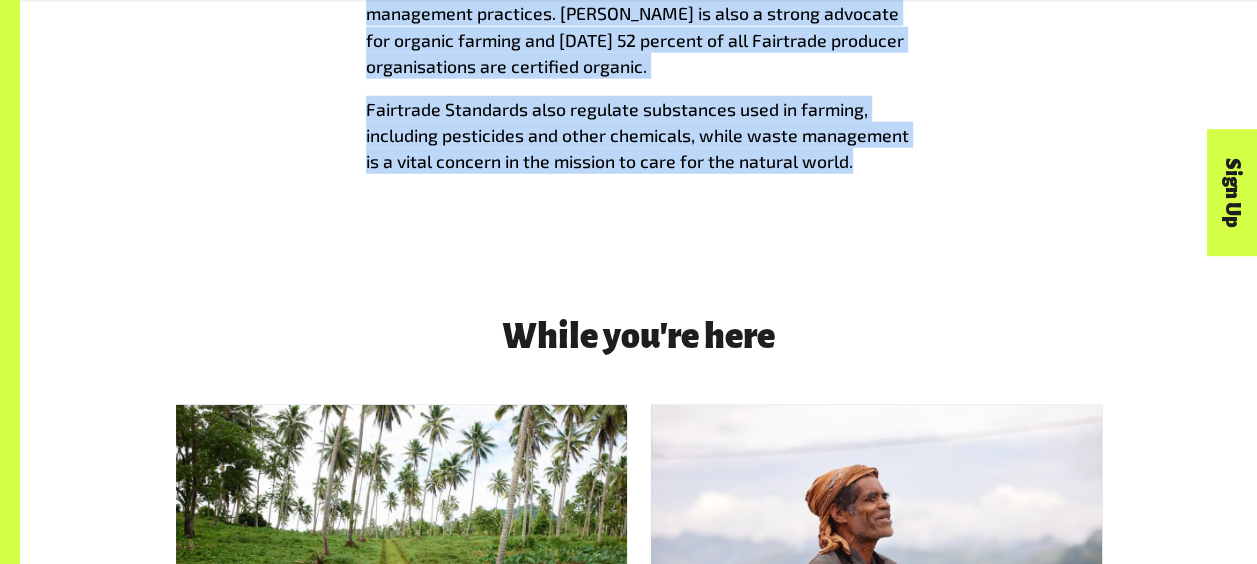 drag, startPoint x: 366, startPoint y: 162, endPoint x: 858, endPoint y: 174, distance: 492.14633 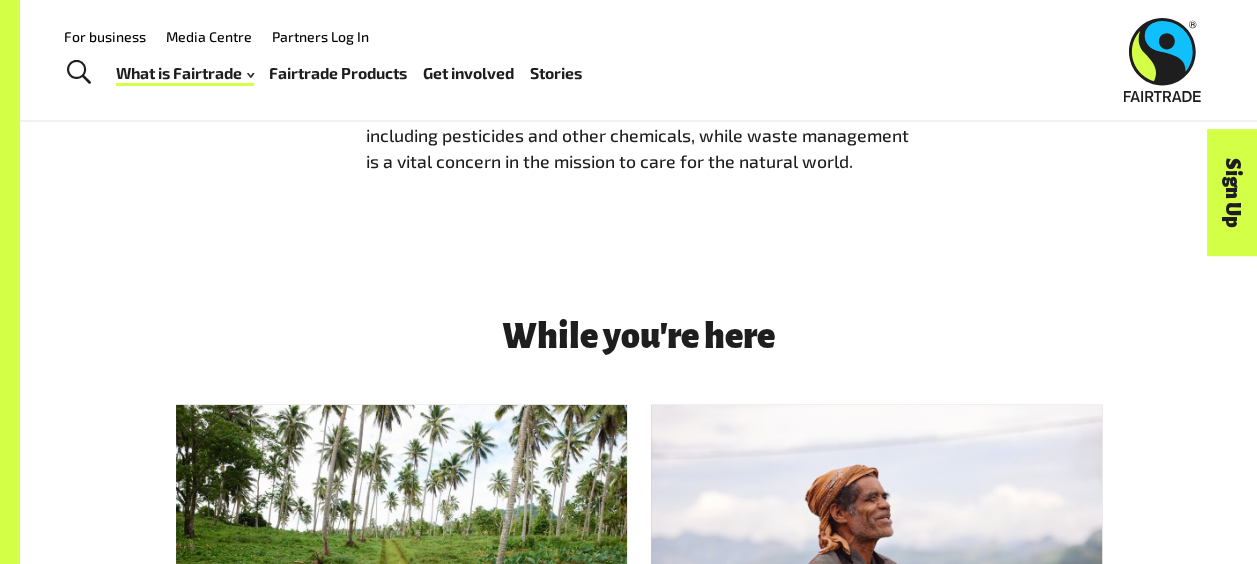 click on "While you're here
Who we are
With bases in Australia, New Zealand and the Pacific, our team represents a wealth of expertise, passion and knowledge.
Read more
Addressing global issues
Learn about the global issues many farmers and workers face worldwide, and how Fairtrade works to tackle them.
Read more" at bounding box center (638, 690) 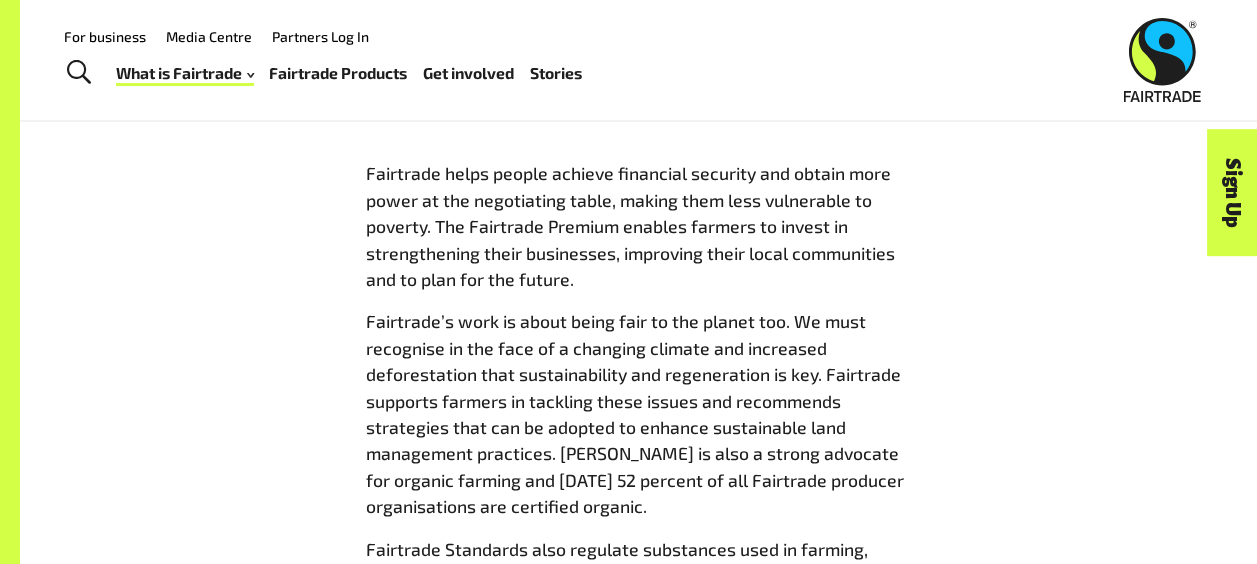 scroll, scrollTop: 2130, scrollLeft: 0, axis: vertical 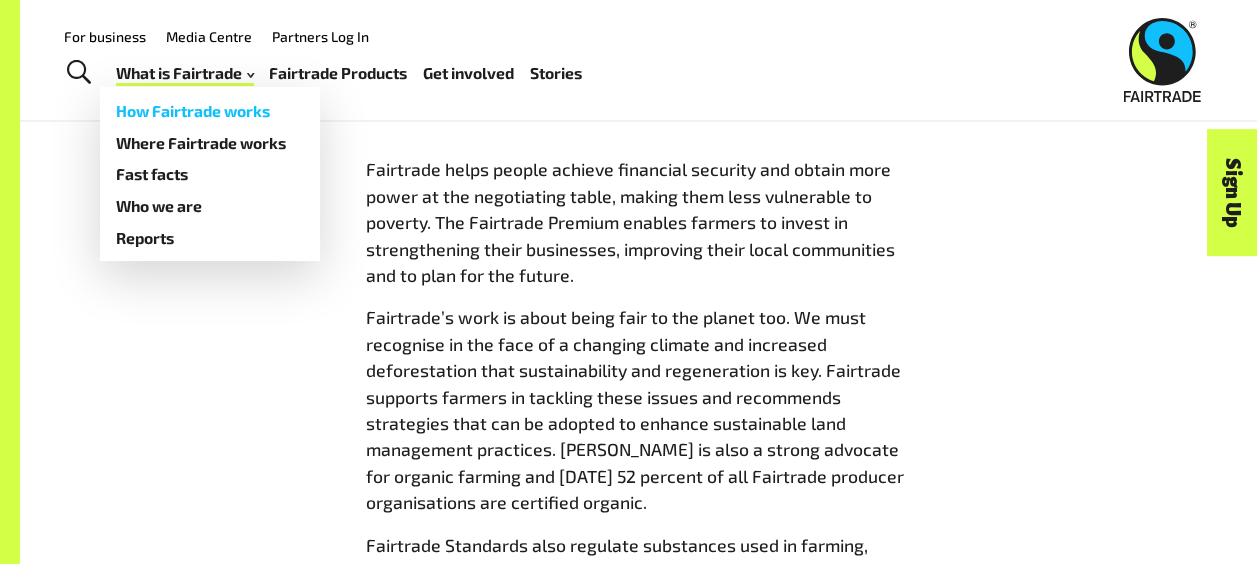 click on "How Fairtrade works" at bounding box center (210, 111) 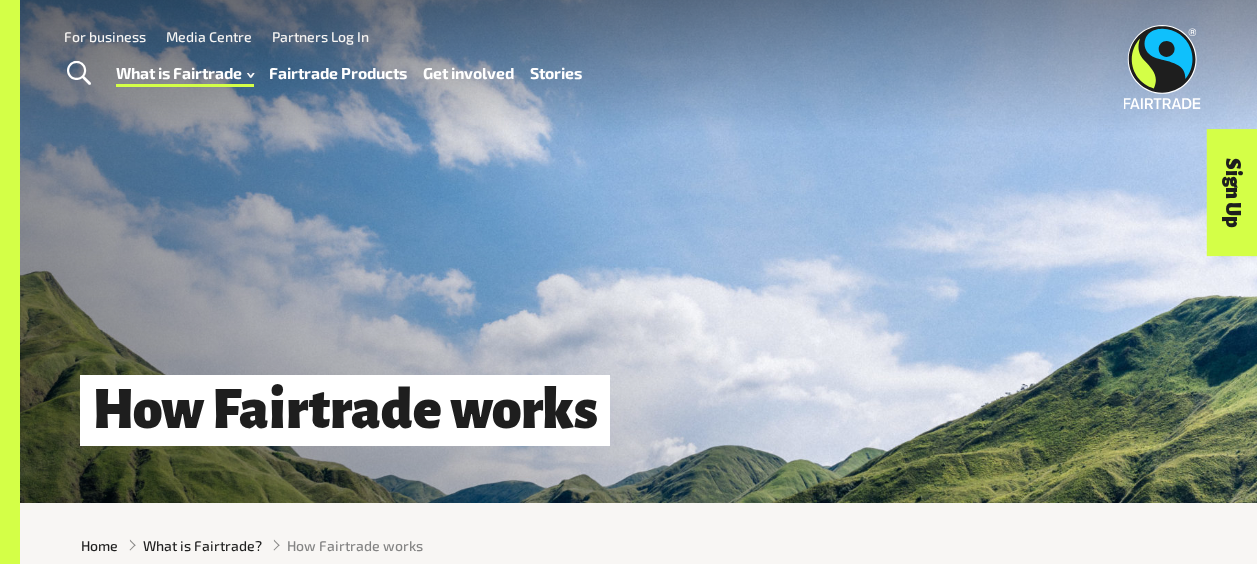 scroll, scrollTop: 0, scrollLeft: 0, axis: both 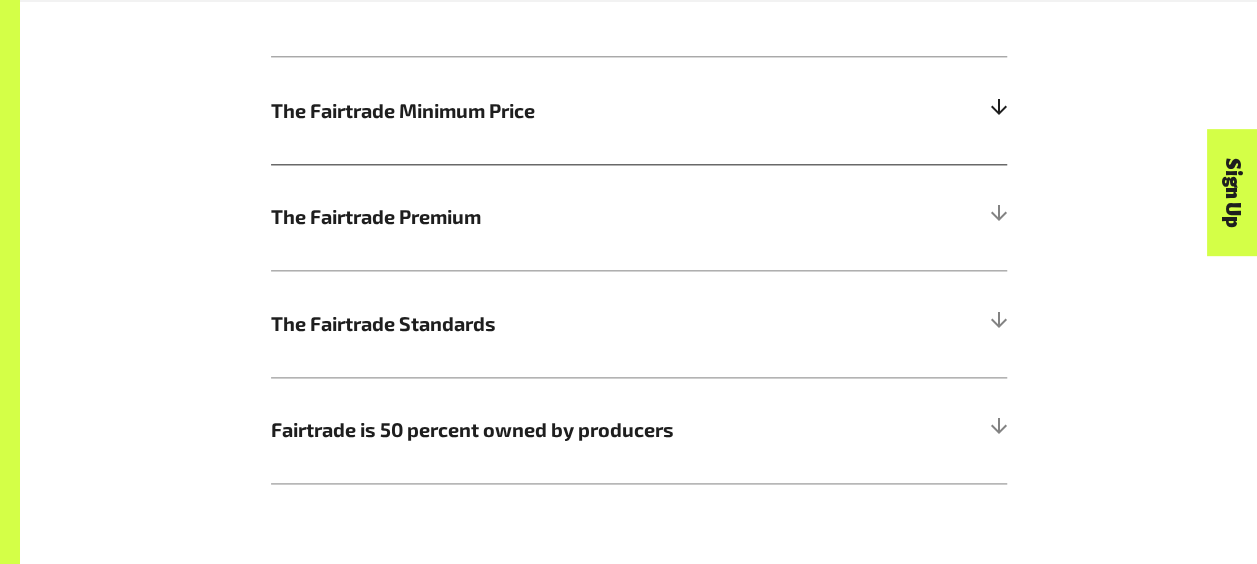 click at bounding box center (998, 111) 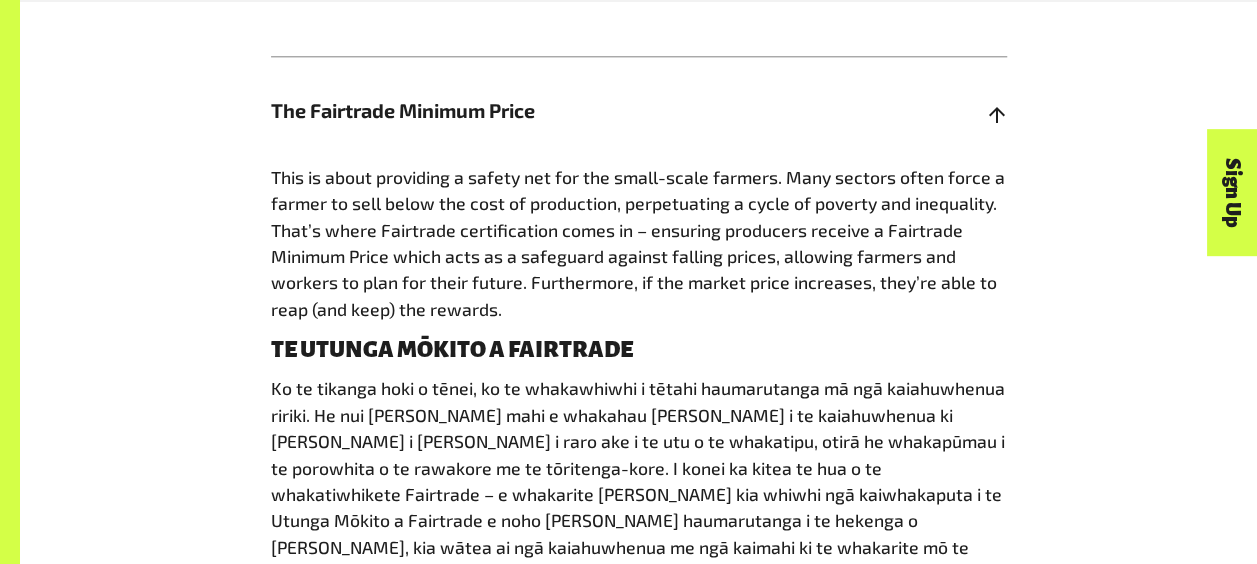 click at bounding box center (998, 111) 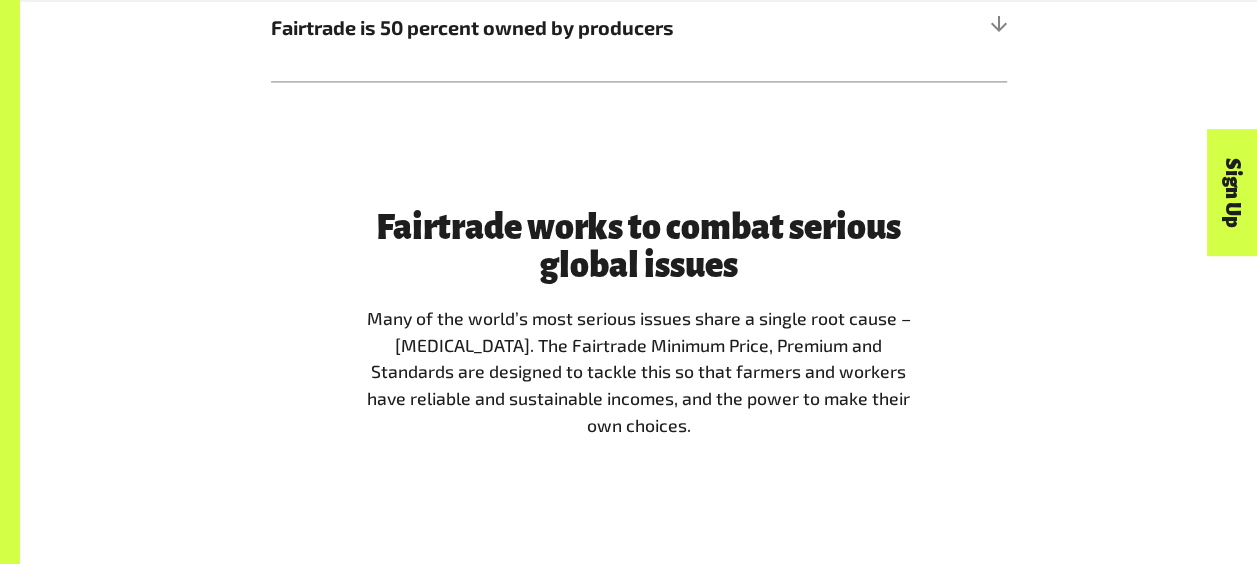 scroll, scrollTop: 1504, scrollLeft: 0, axis: vertical 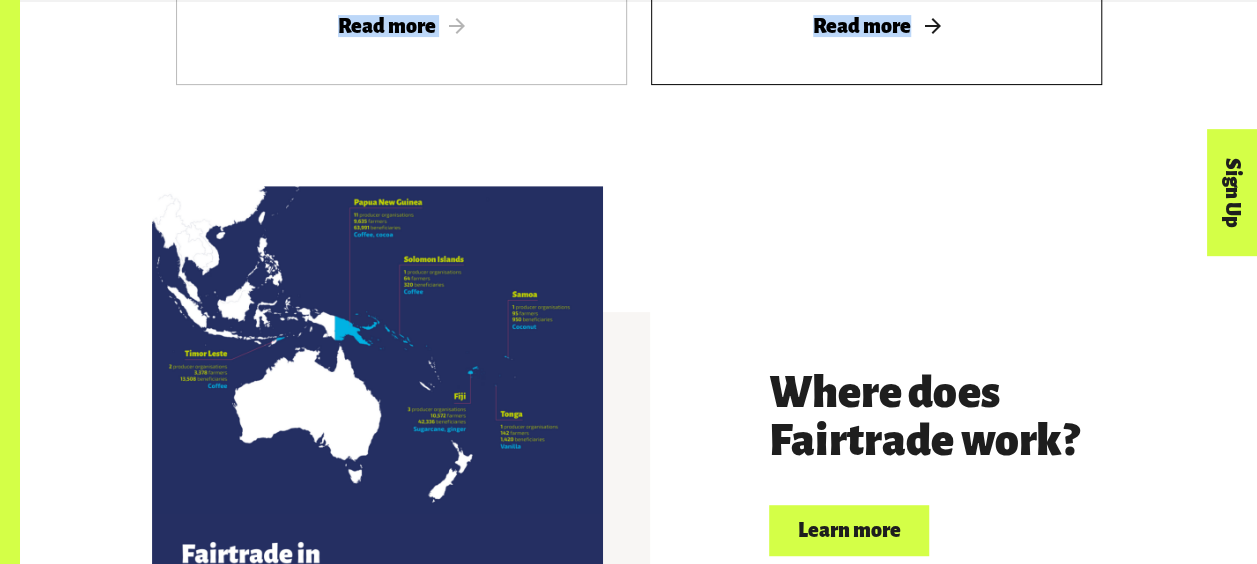 drag, startPoint x: 376, startPoint y: 233, endPoint x: 896, endPoint y: 91, distance: 539.0399 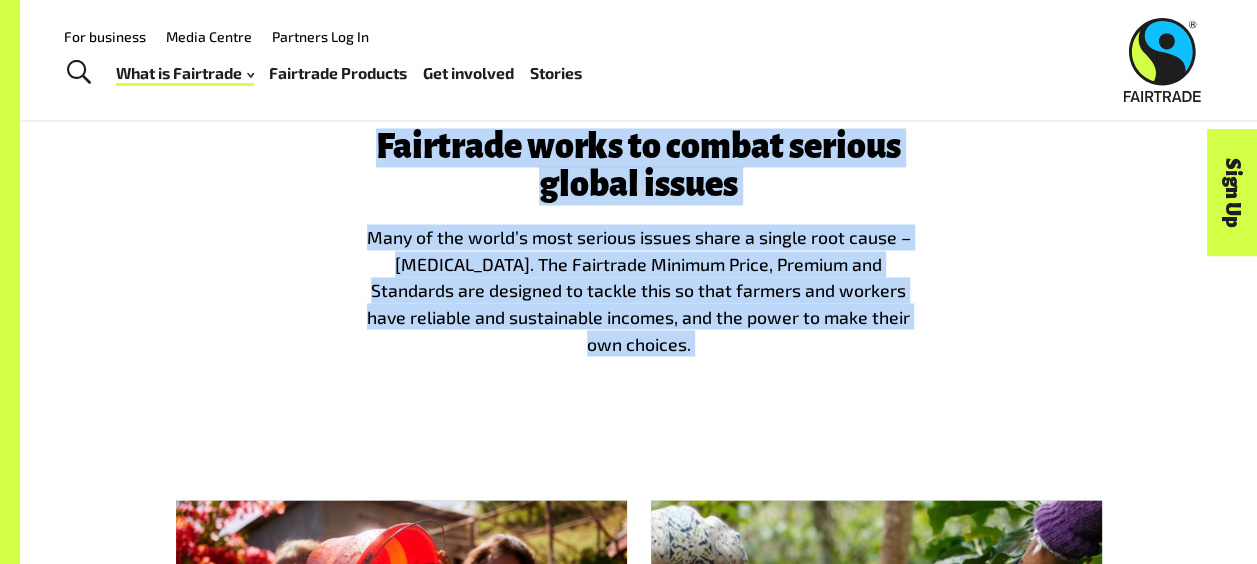 scroll, scrollTop: 1542, scrollLeft: 0, axis: vertical 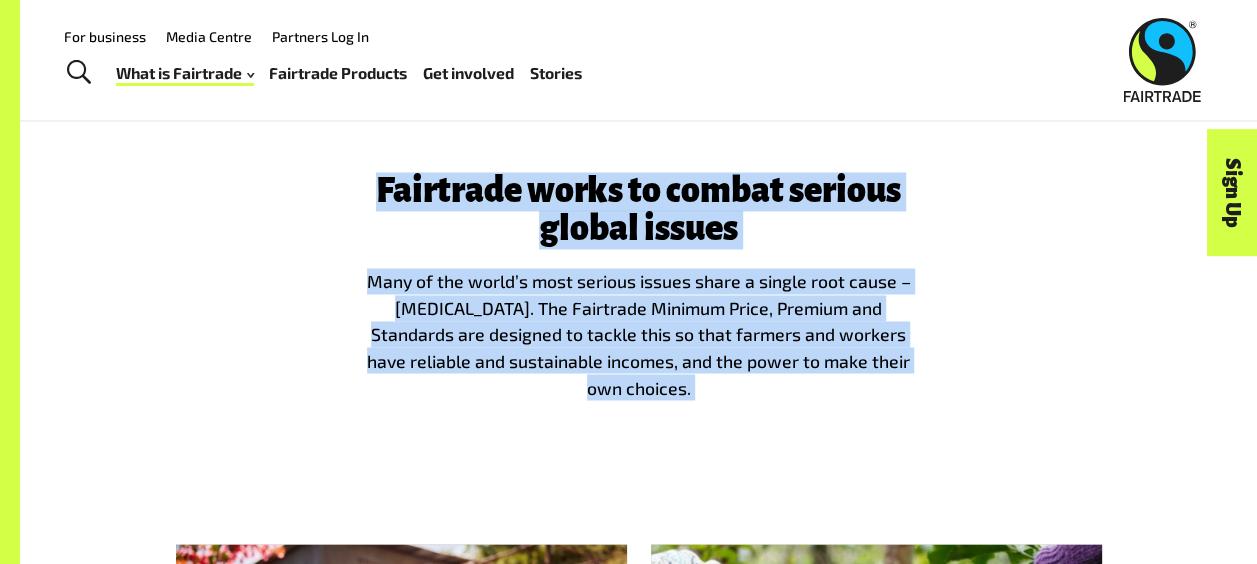 click on "Fairtrade works to combat serious global issues
Many of the world’s most serious issues share a single root cause – extreme poverty. The Fairtrade Minimum Price, Premium and Standards are designed to tackle this so that farmers and workers have reliable and sustainable incomes, and the power to make their own choices." at bounding box center (639, 294) 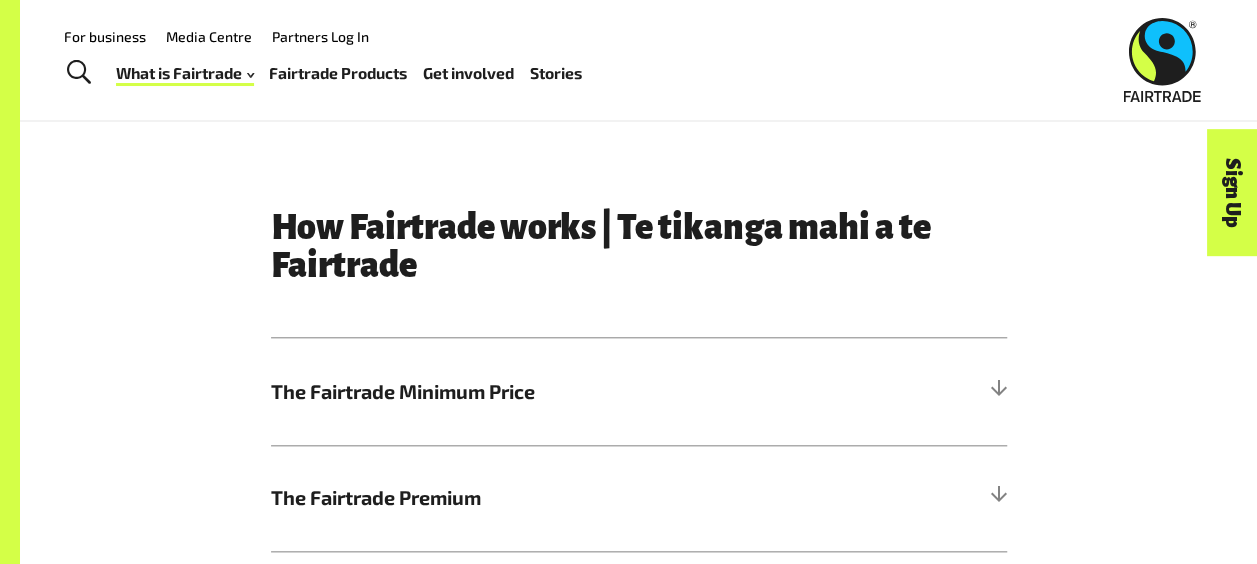 scroll, scrollTop: 818, scrollLeft: 0, axis: vertical 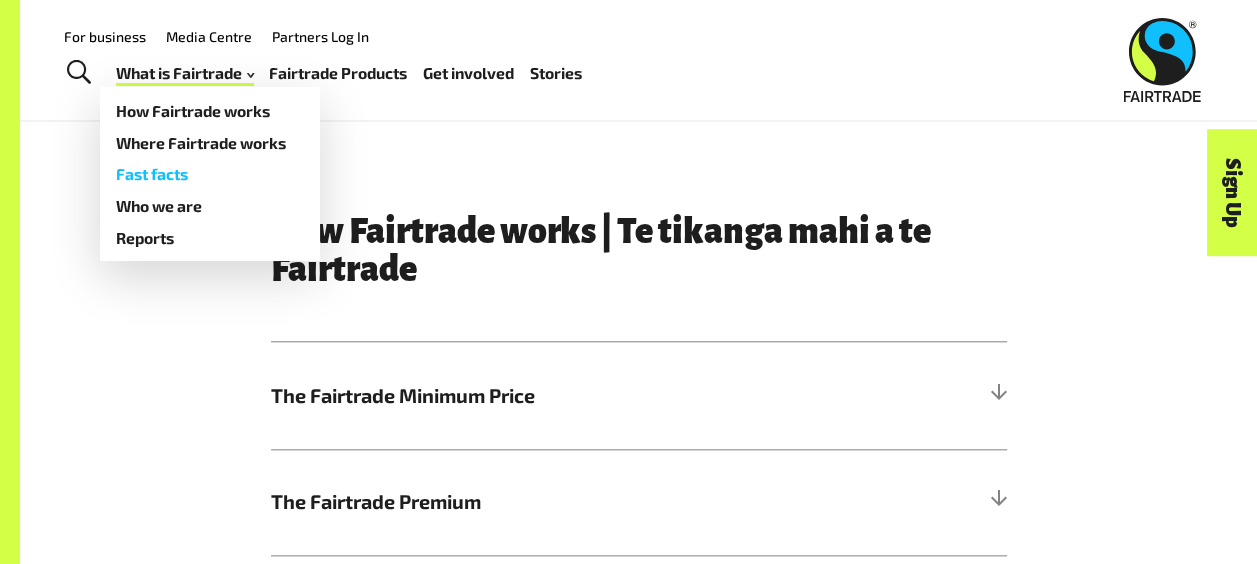 click on "Fast facts" at bounding box center [210, 174] 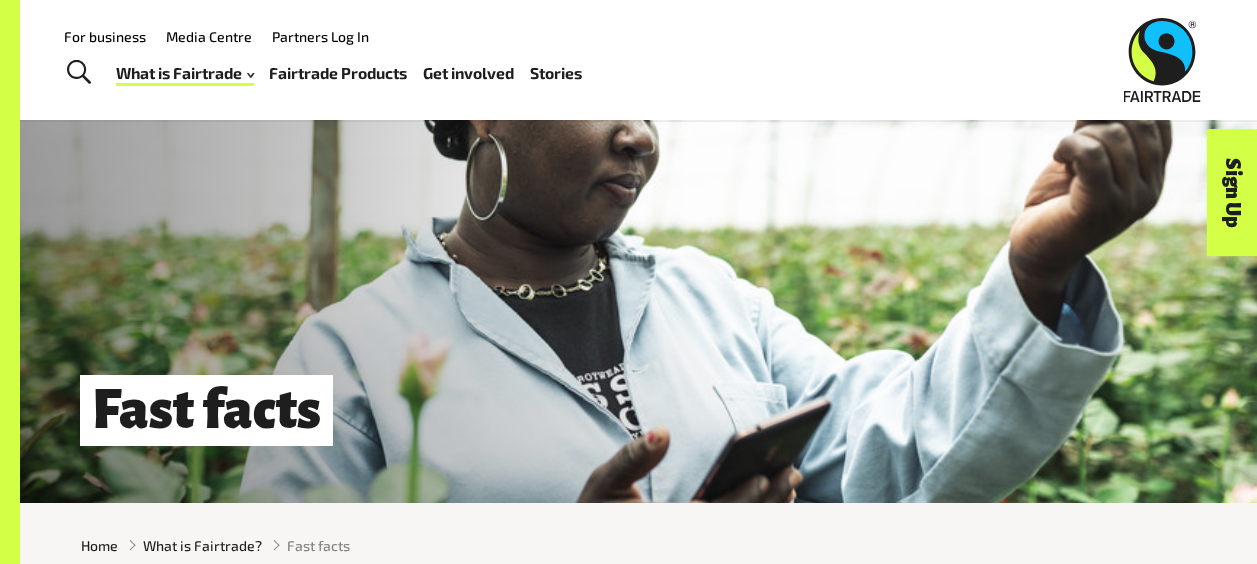 scroll, scrollTop: 507, scrollLeft: 0, axis: vertical 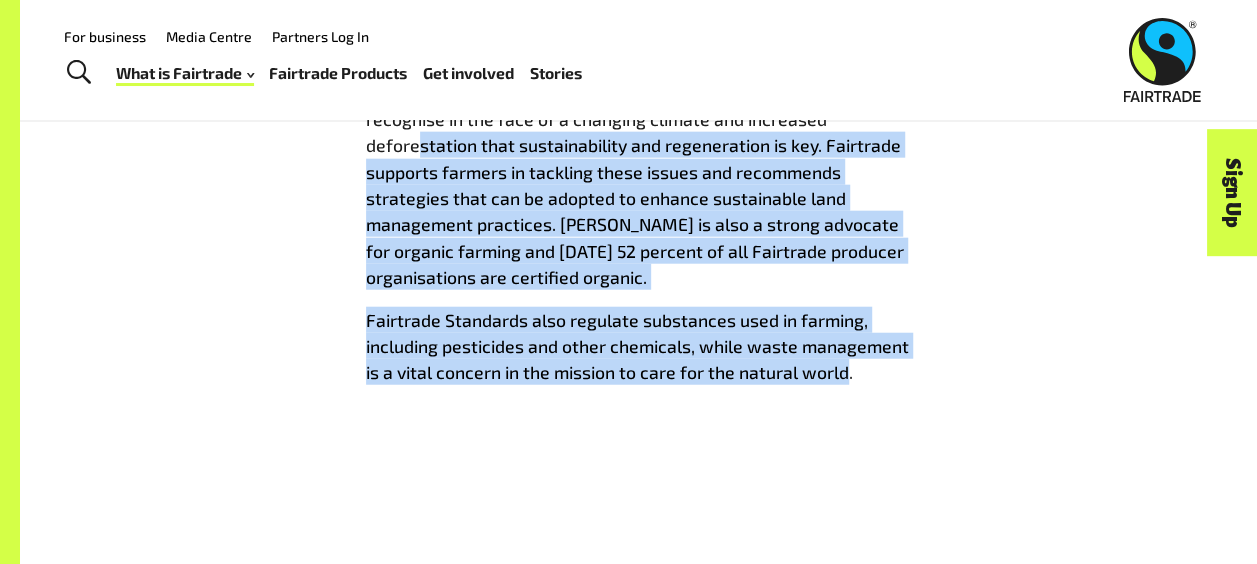 drag, startPoint x: 846, startPoint y: 382, endPoint x: 420, endPoint y: 144, distance: 487.9754 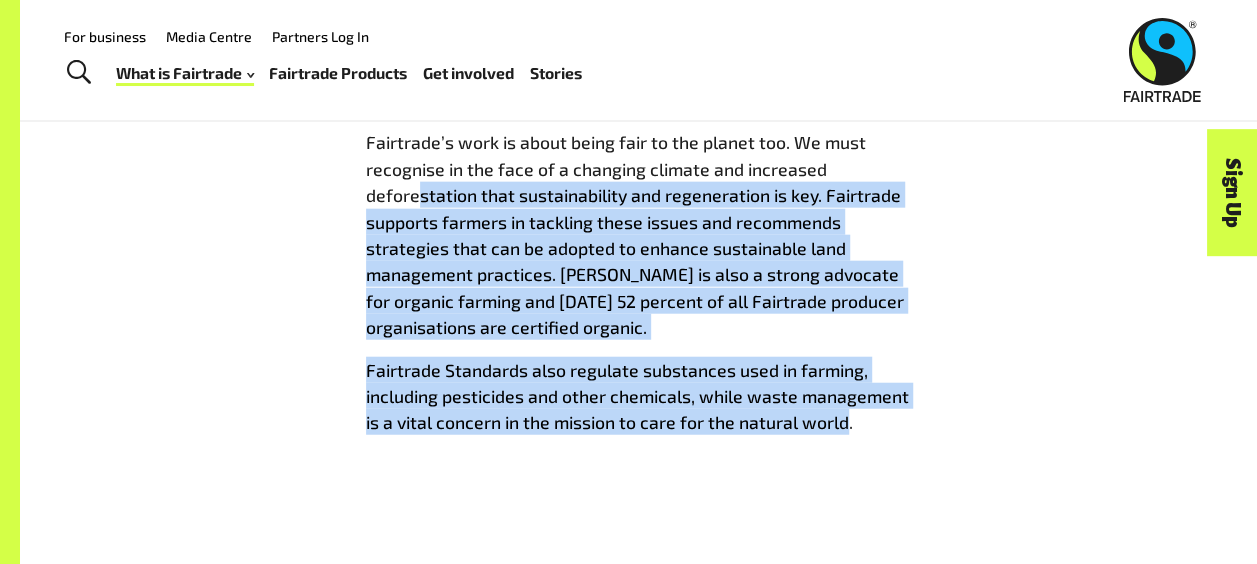 scroll, scrollTop: 2276, scrollLeft: 0, axis: vertical 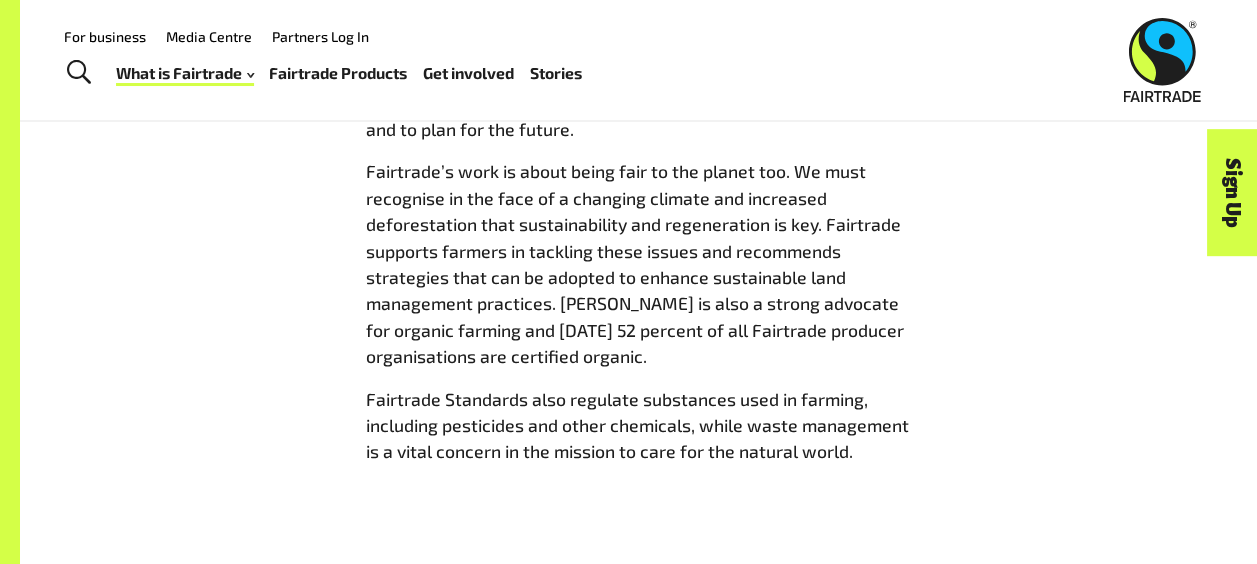 click on "Fairtrade helps people achieve financial security and obtain more power at the negotiating table, making them less vulnerable to poverty. The Fairtrade Premium enables farmers to invest in strengthening their businesses, improving their local communities and to plan for the future.
Fairtrade’s work is about being fair to the planet too. We must recognise in the face of a changing climate and increased deforestation that sustainability and regeneration is key. Fairtrade supports farmers in tackling these issues and recommends strategies that can be adopted to enhance sustainable land management practices. Fairtrade is also a strong advocate for organic farming and today 52 percent of all Fairtrade producer organisations are certified organic.
Fairtrade Standards also regulate substances used in farming, including pesticides and other chemicals, while waste management is a vital concern in the mission to care for the natural world." at bounding box center [639, 245] 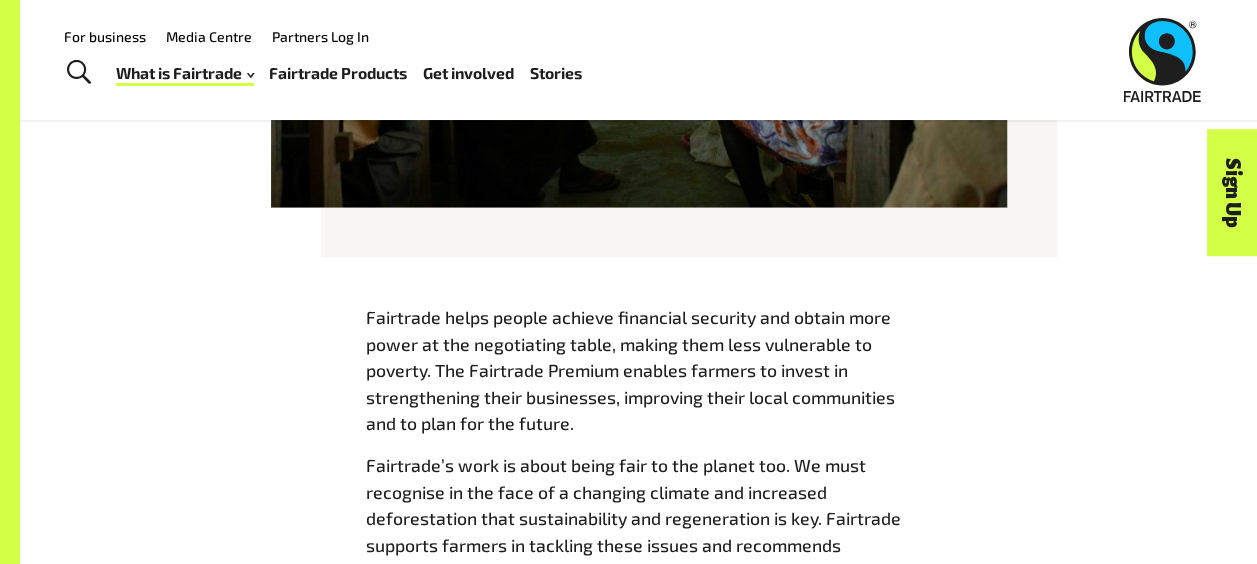 scroll, scrollTop: 1980, scrollLeft: 0, axis: vertical 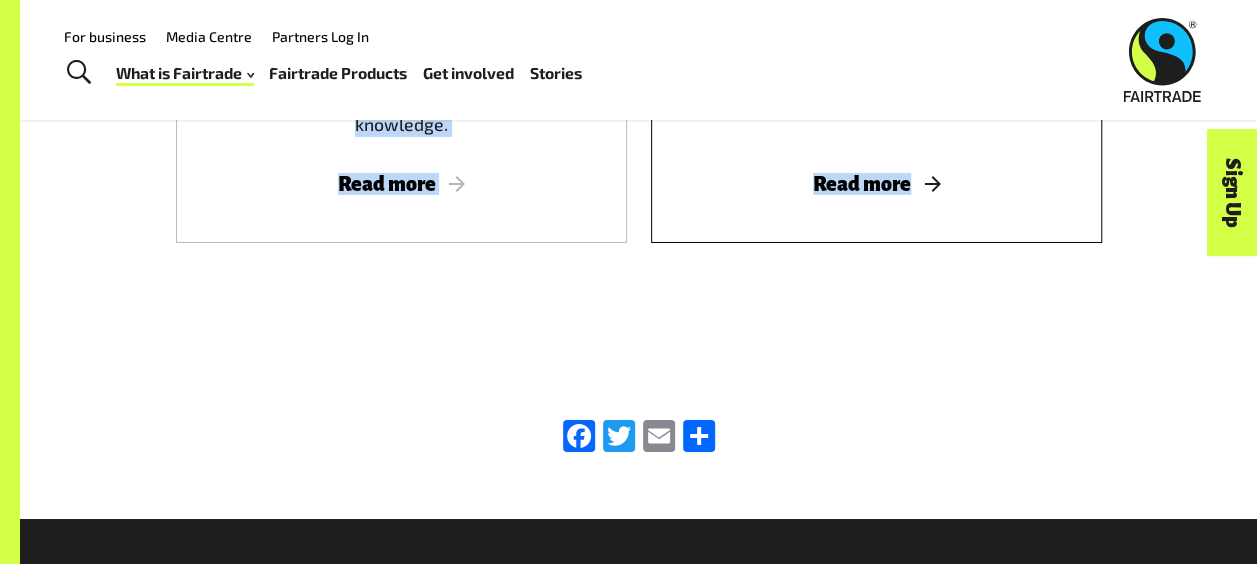 drag, startPoint x: 362, startPoint y: 328, endPoint x: 984, endPoint y: 186, distance: 638.0031 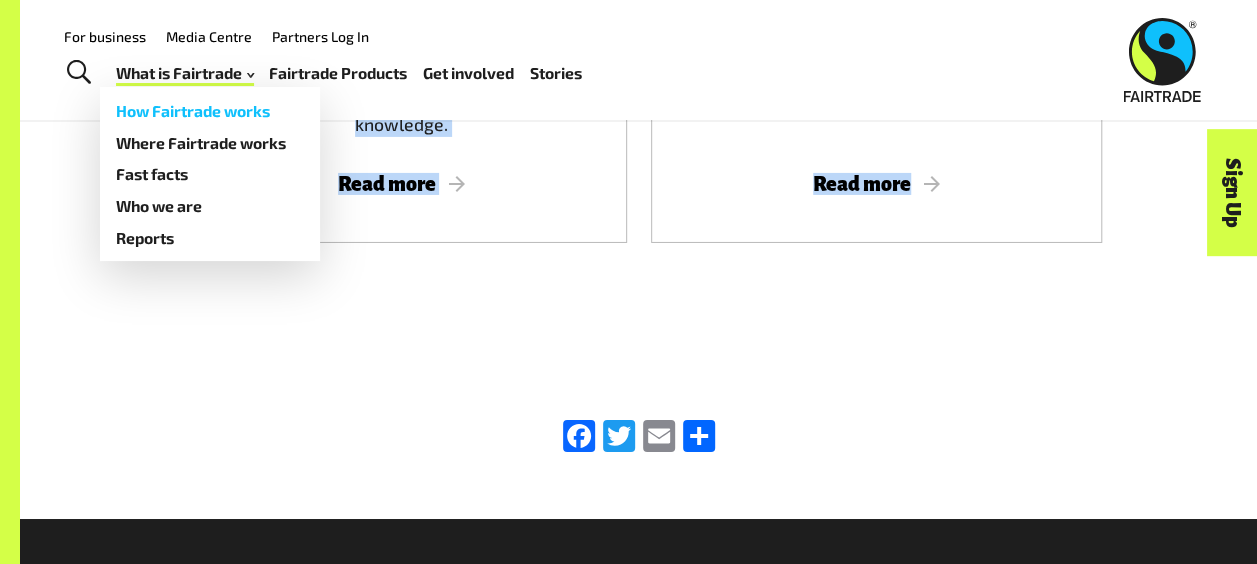 click on "How Fairtrade works" at bounding box center (210, 111) 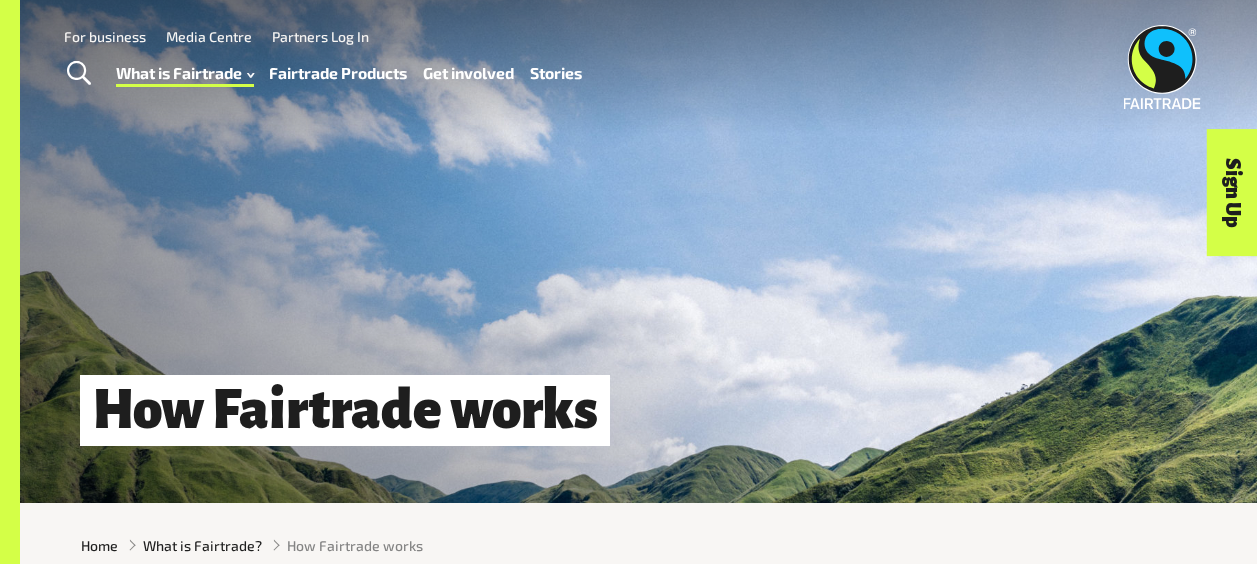 scroll, scrollTop: 0, scrollLeft: 0, axis: both 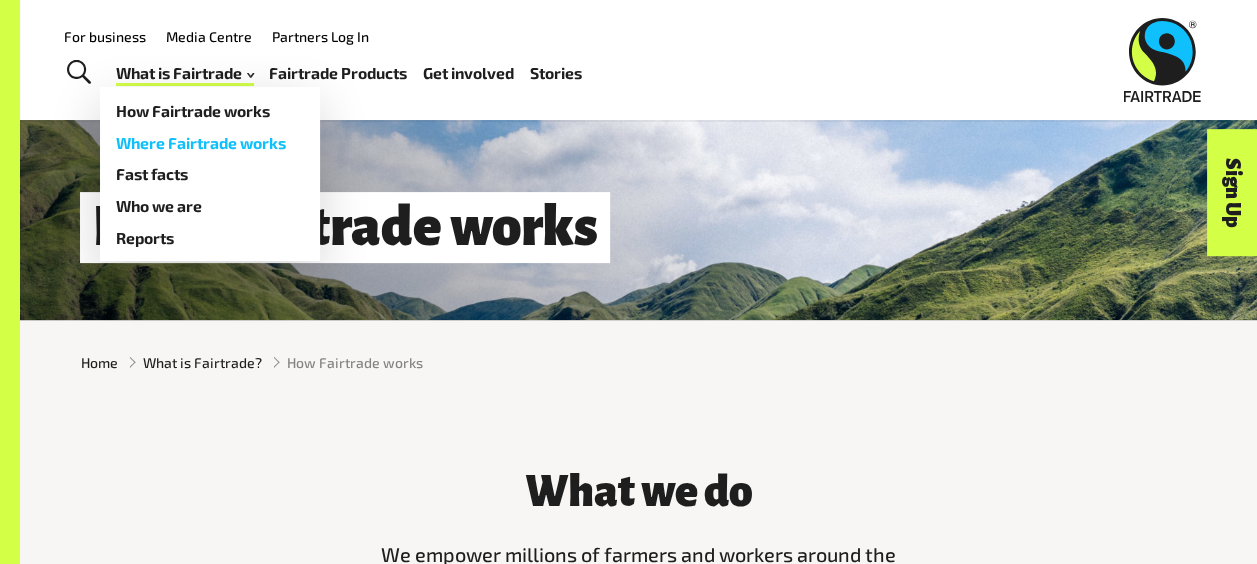 click on "Where Fairtrade works" at bounding box center [210, 143] 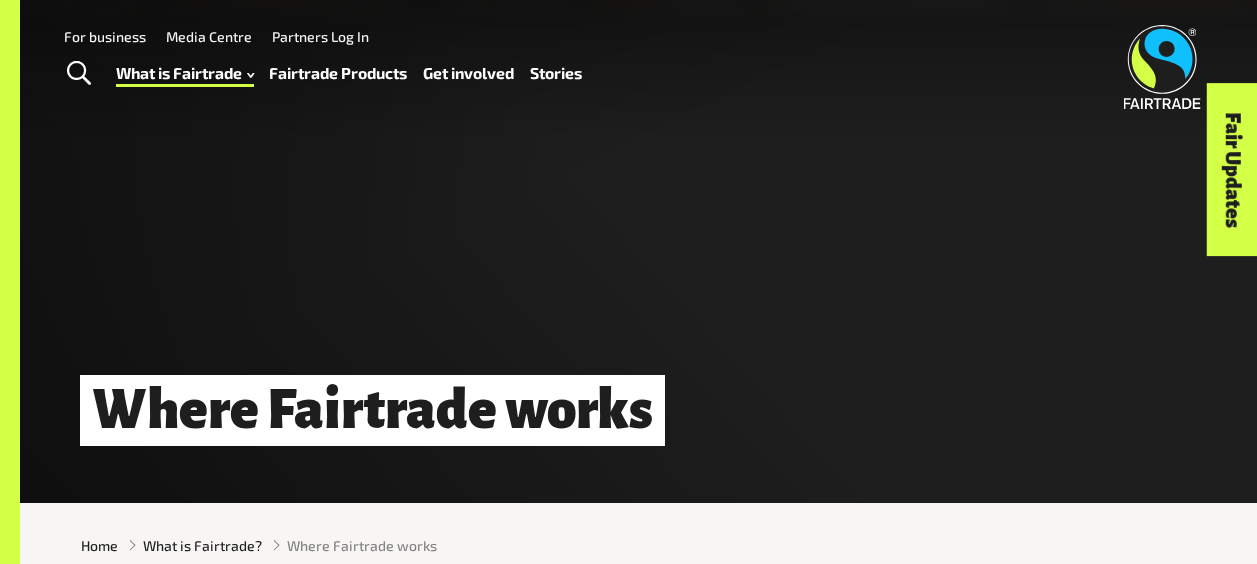 scroll, scrollTop: 0, scrollLeft: 0, axis: both 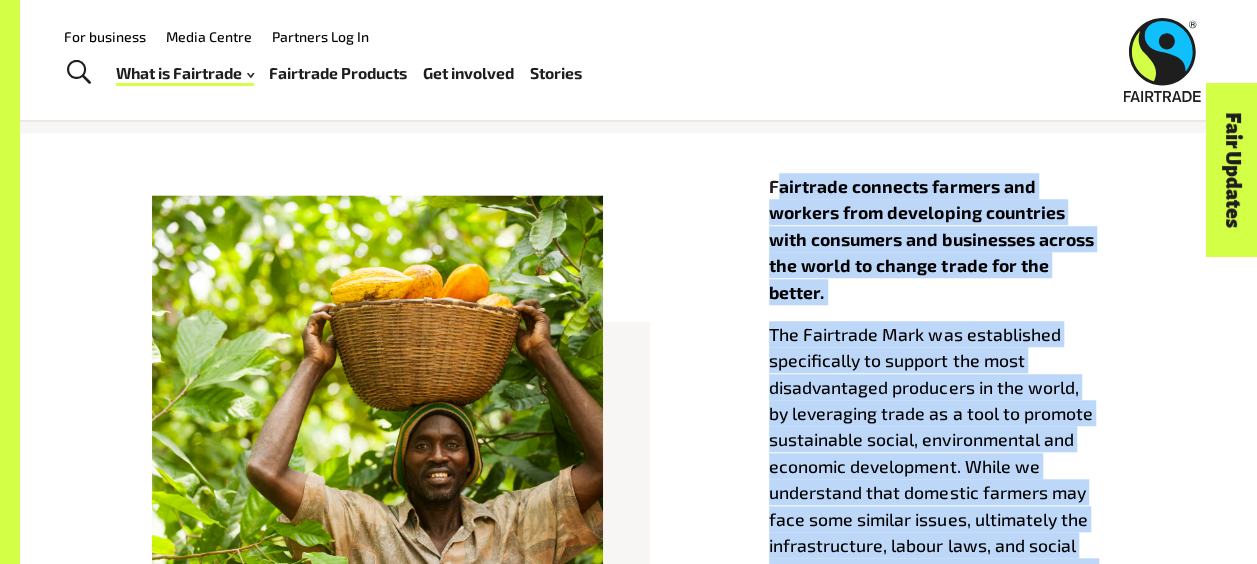 drag, startPoint x: 909, startPoint y: 430, endPoint x: 774, endPoint y: 190, distance: 275.3634 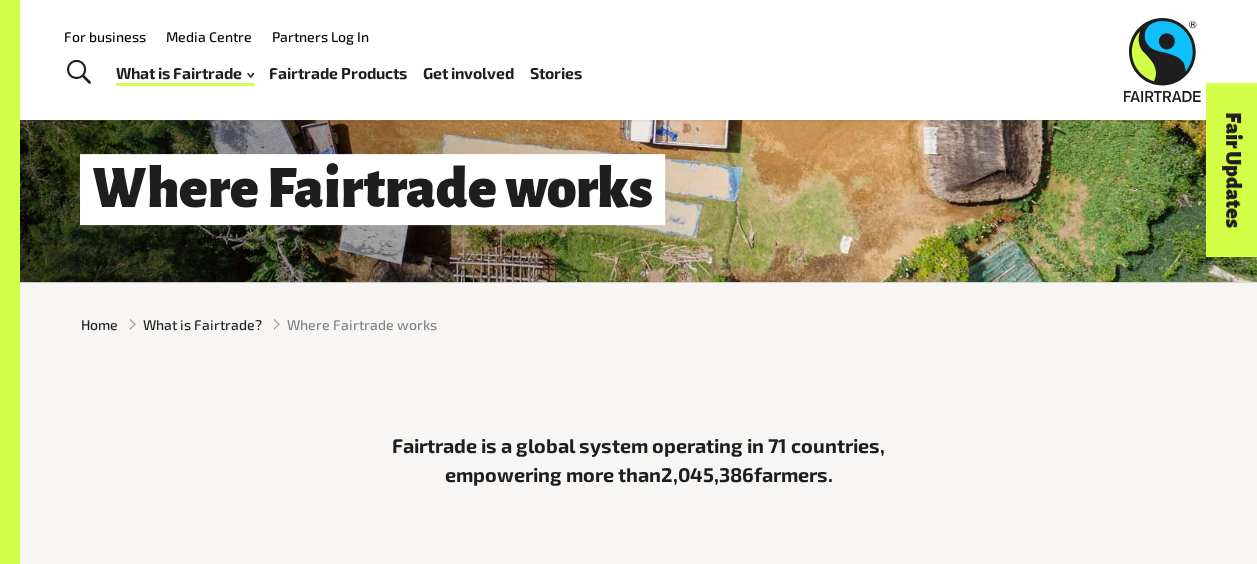 scroll, scrollTop: 0, scrollLeft: 0, axis: both 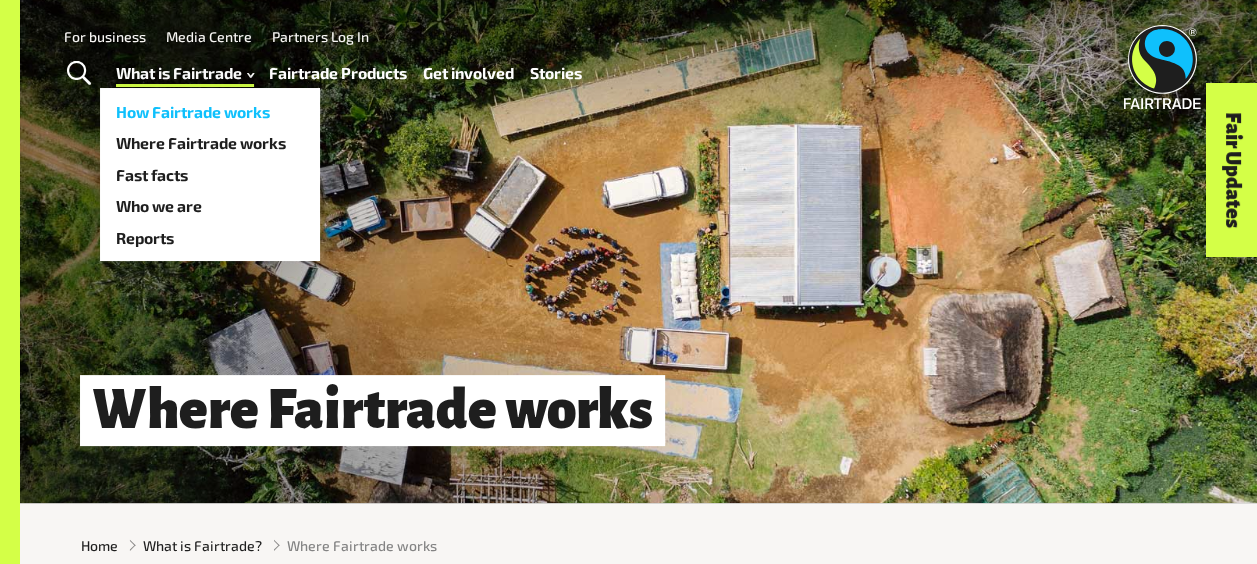 click on "How Fairtrade works" at bounding box center (210, 112) 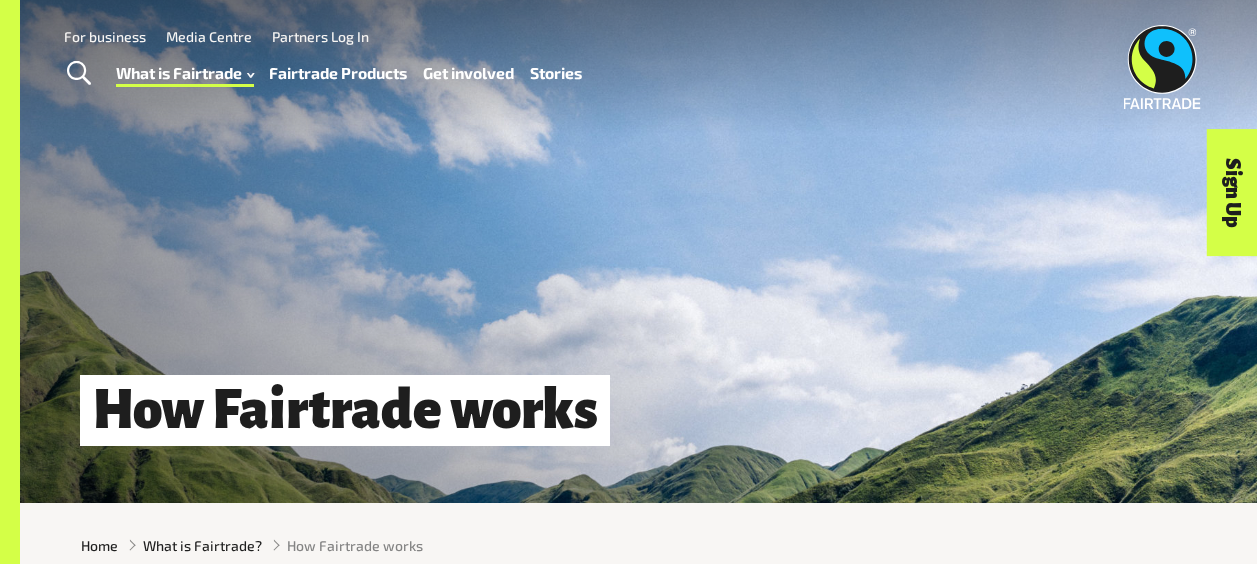 scroll, scrollTop: 0, scrollLeft: 0, axis: both 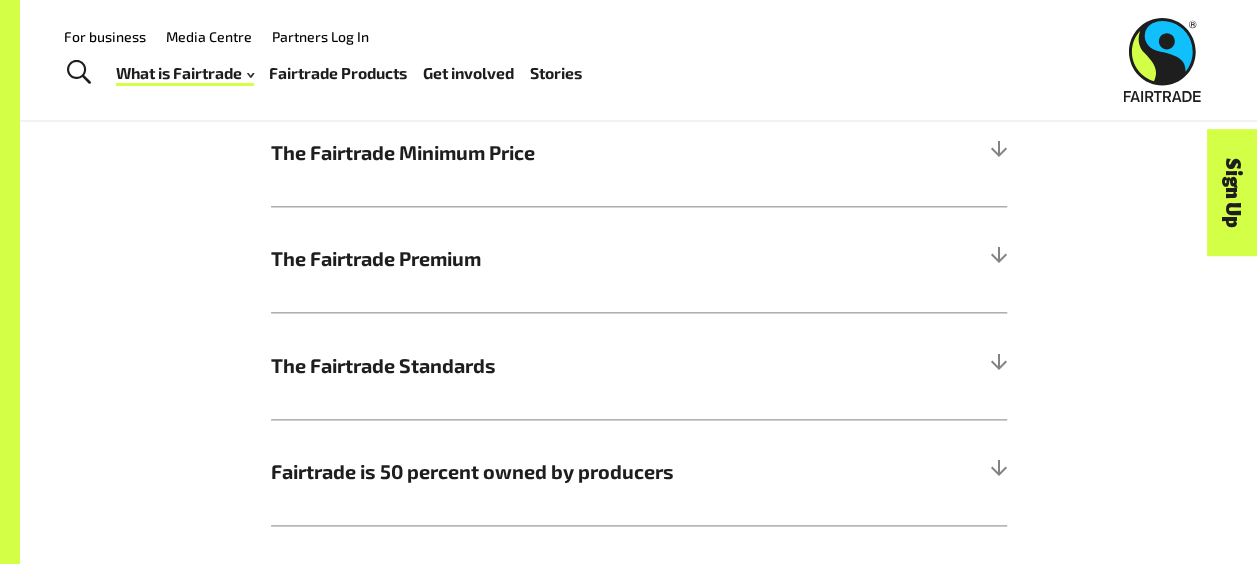 click on "How Fairtrade works | Te tikanga mahi a te Fairtrade
The Fairtrade Minimum Price
This is about providing a safety net for the small-scale farmers. Many sectors often force a farmer to sell below the cost of production, perpetuating a cycle of poverty and inequality. That’s where Fairtrade certification comes in – ensuring producers receive a Fairtrade Minimum Price which acts as a safeguard against falling prices, allowing farmers and workers to plan for their future. Furthermore, if the market price increases, they’re able to reap (and keep) the rewards.
TE UTUNGA MŌKITO A FAIRTRADE
The Fairtrade Premium
TE UTU TŌRUNGA A FAIRTRADE
here ." at bounding box center [639, 249] 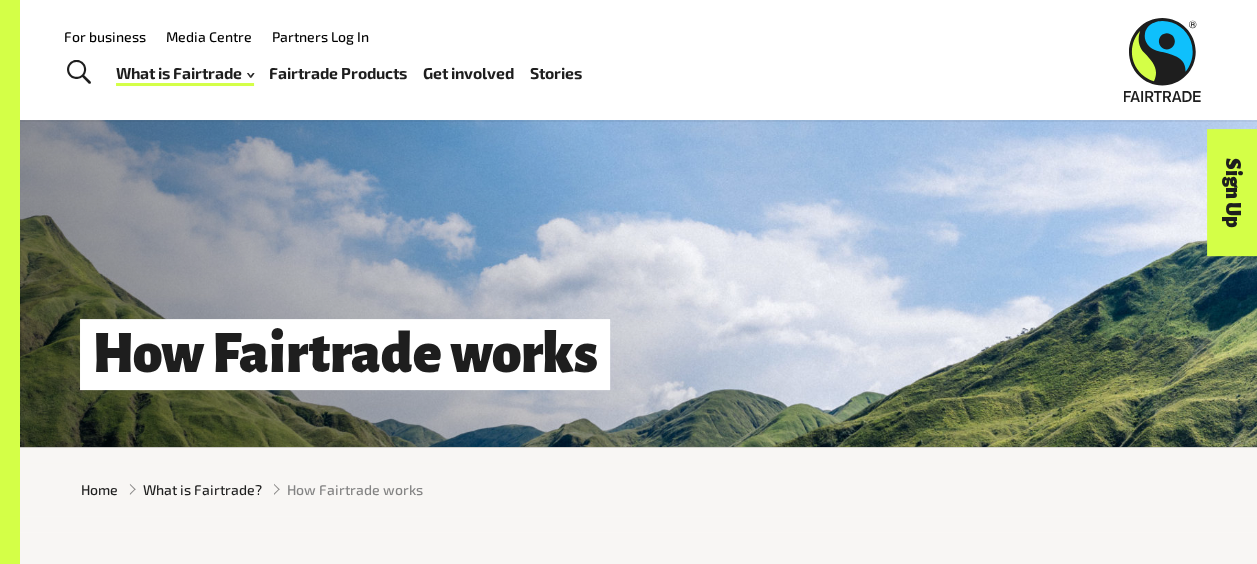 scroll, scrollTop: 0, scrollLeft: 0, axis: both 